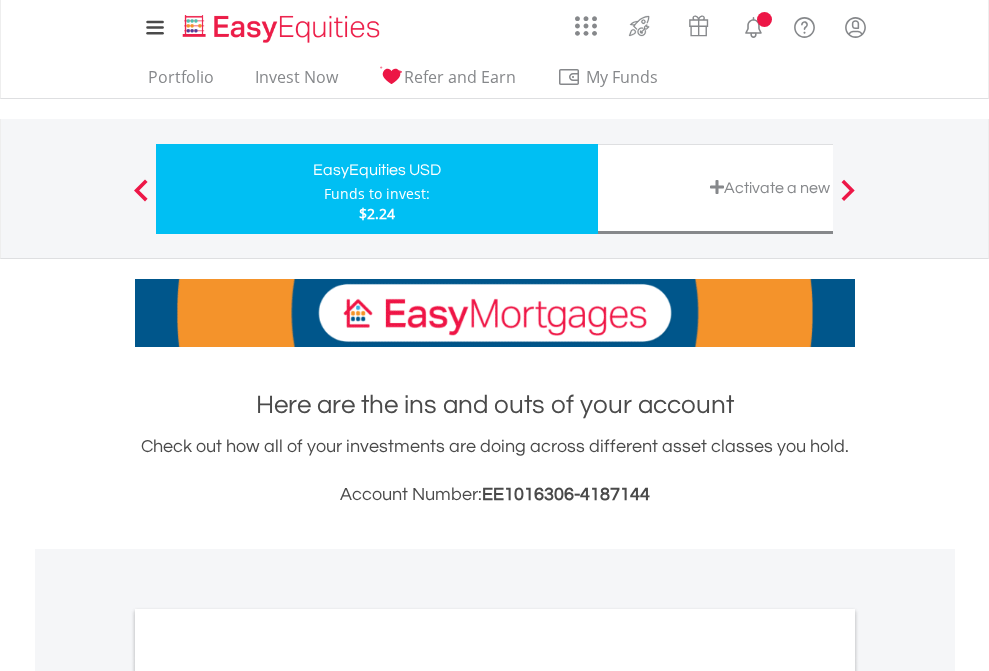 scroll, scrollTop: 0, scrollLeft: 0, axis: both 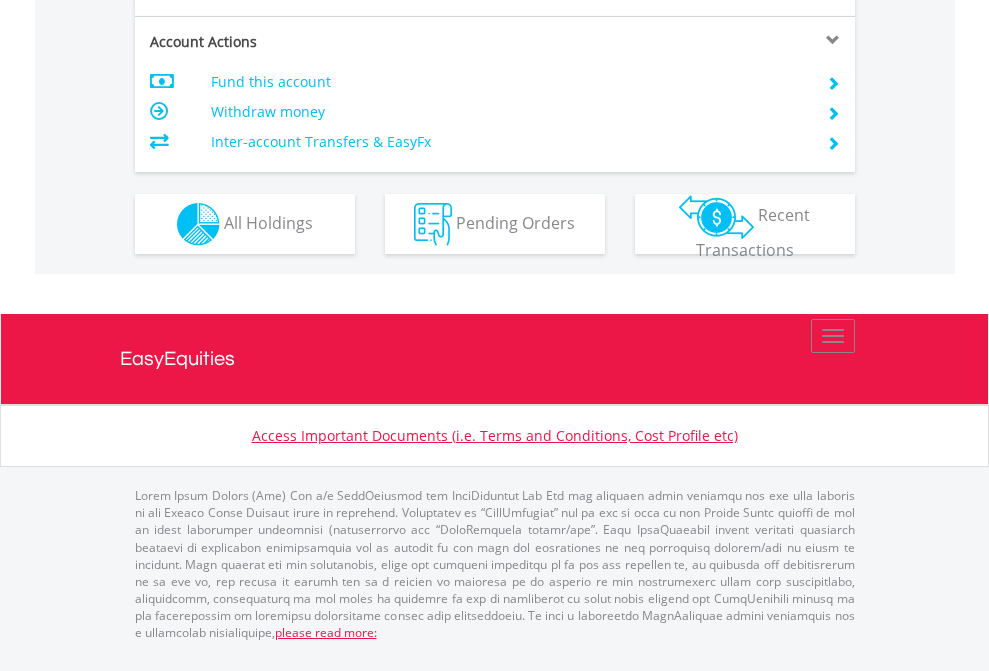 click on "Investment types" at bounding box center [706, -337] 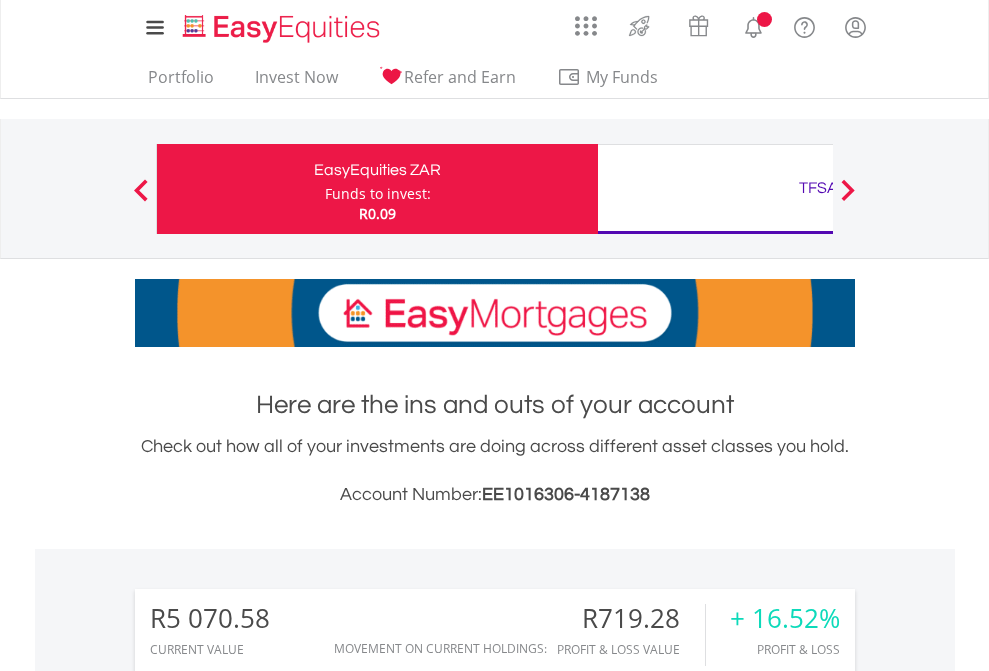 scroll, scrollTop: 0, scrollLeft: 0, axis: both 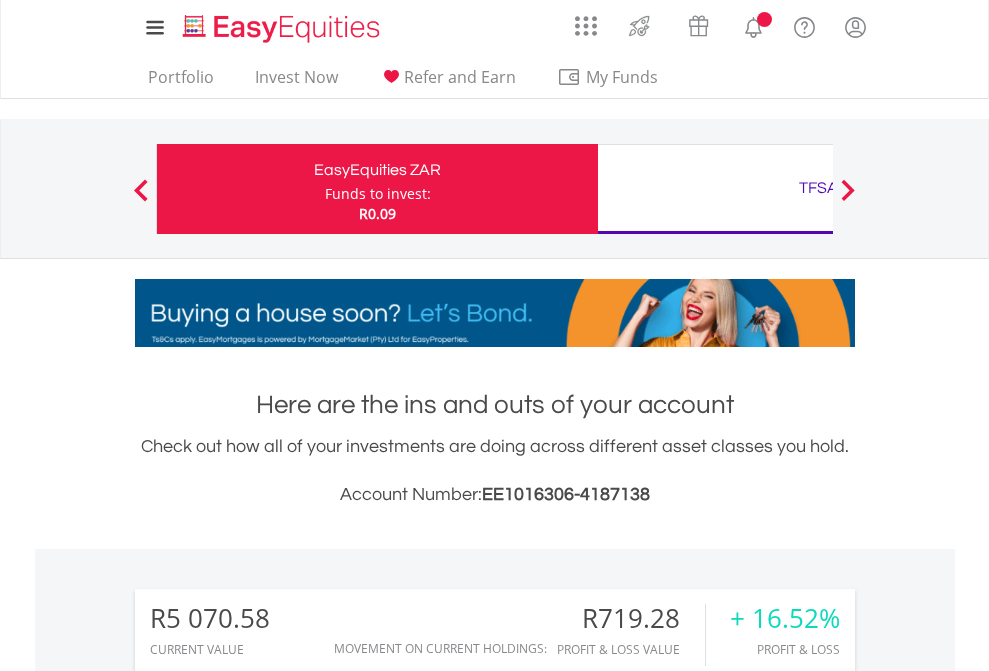 click on "All Holdings" at bounding box center (268, 1626) 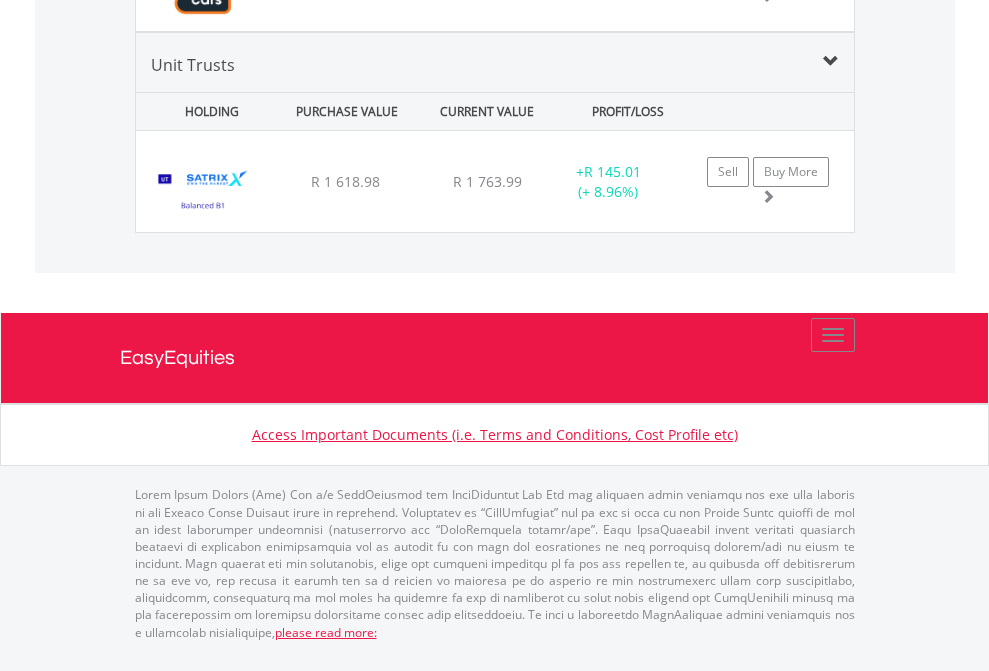 scroll, scrollTop: 144, scrollLeft: 0, axis: vertical 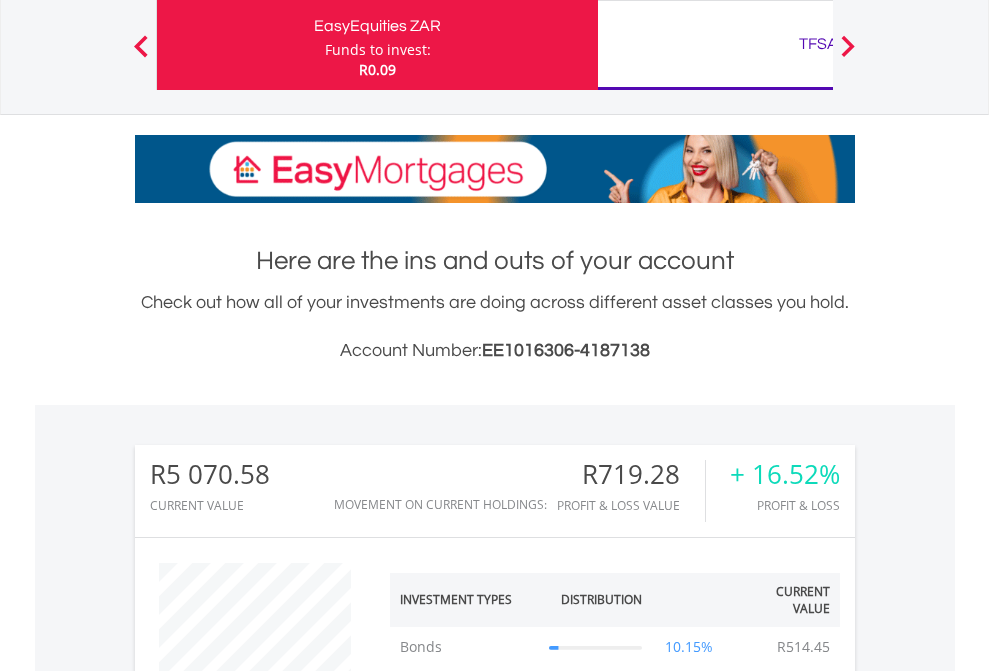click on "TFSA" at bounding box center (818, 44) 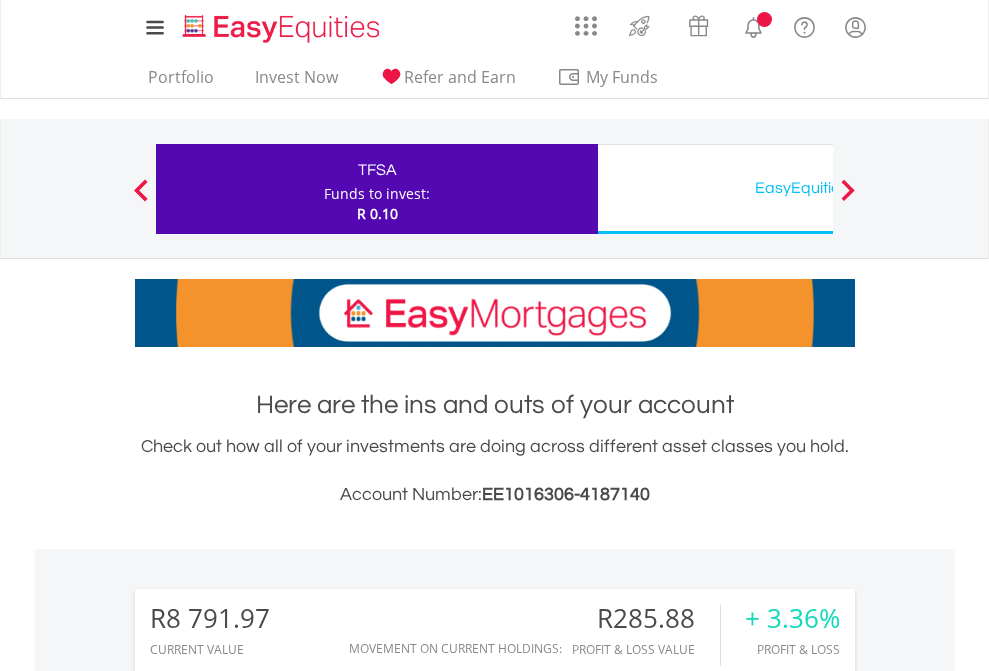 scroll, scrollTop: 0, scrollLeft: 0, axis: both 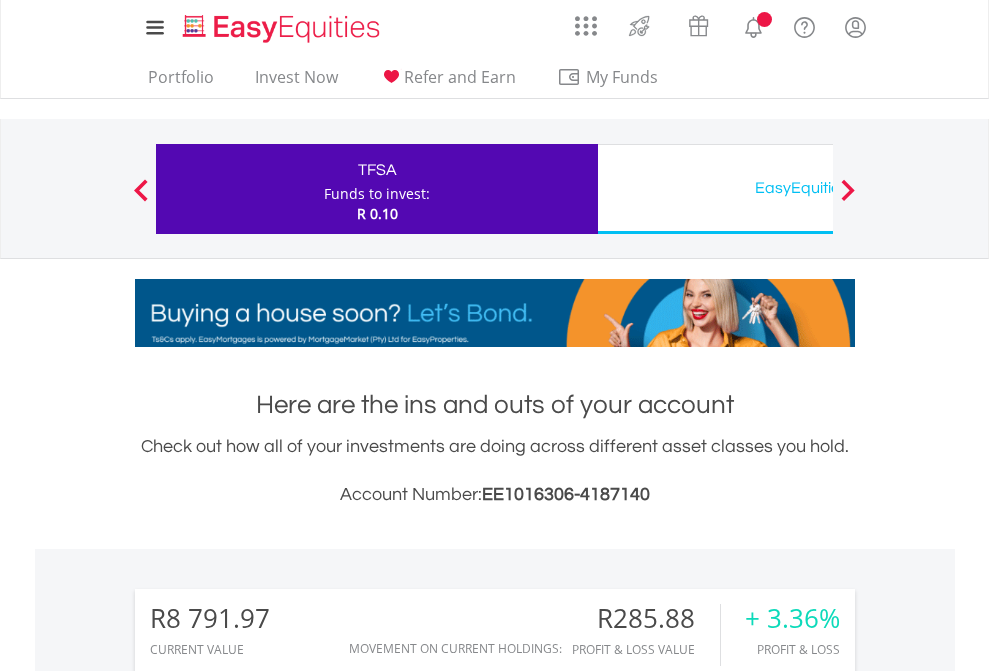 click on "All Holdings" at bounding box center [268, 1506] 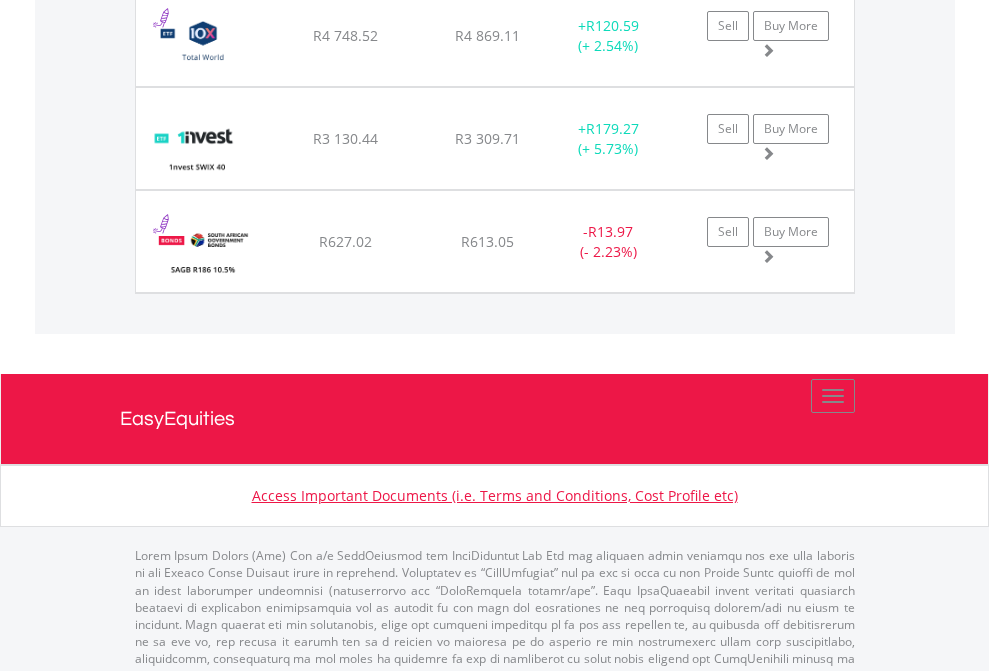 scroll, scrollTop: 2264, scrollLeft: 0, axis: vertical 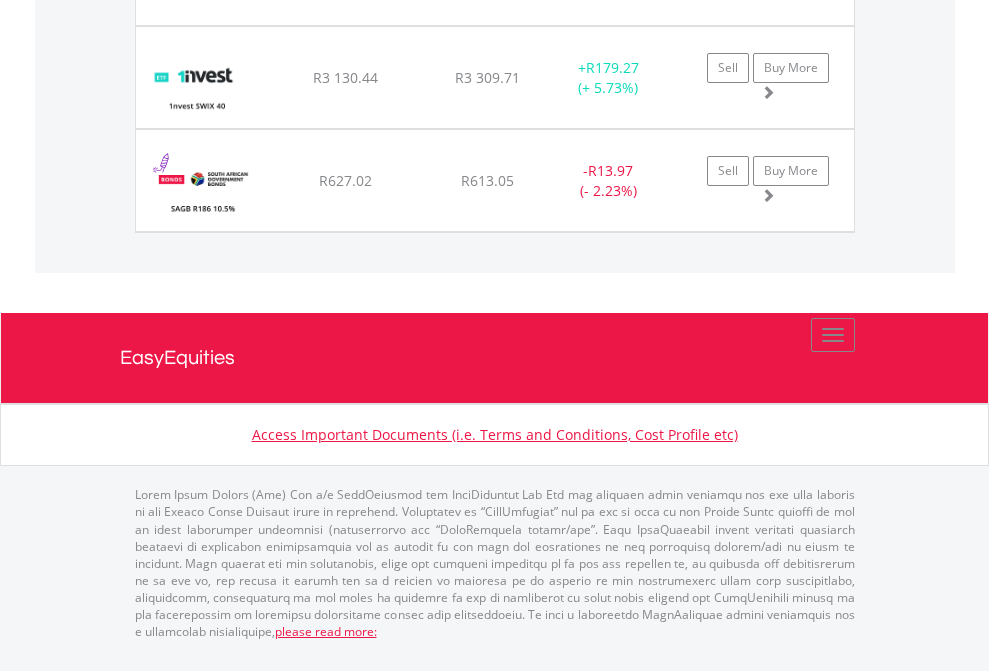 click on "EasyEquities USD" at bounding box center [818, -1585] 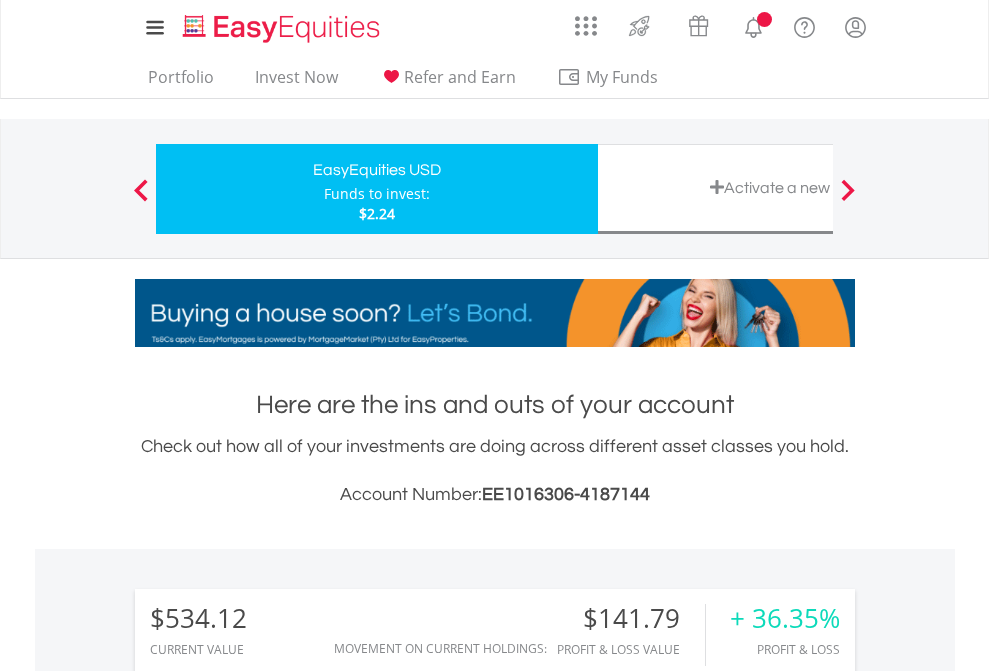 scroll, scrollTop: 0, scrollLeft: 0, axis: both 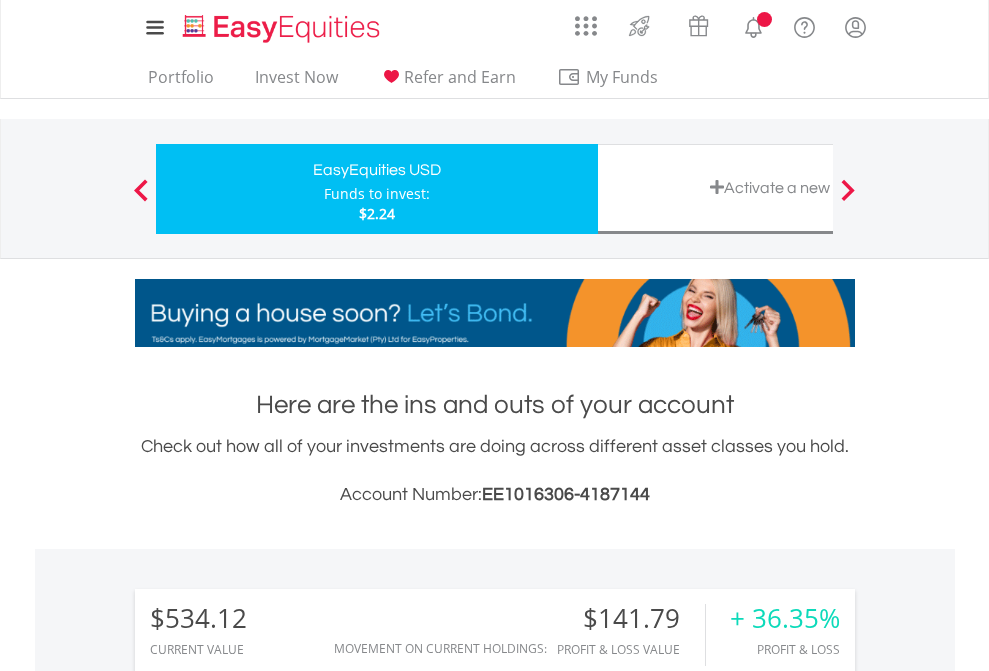 click on "All Holdings" at bounding box center [268, 1506] 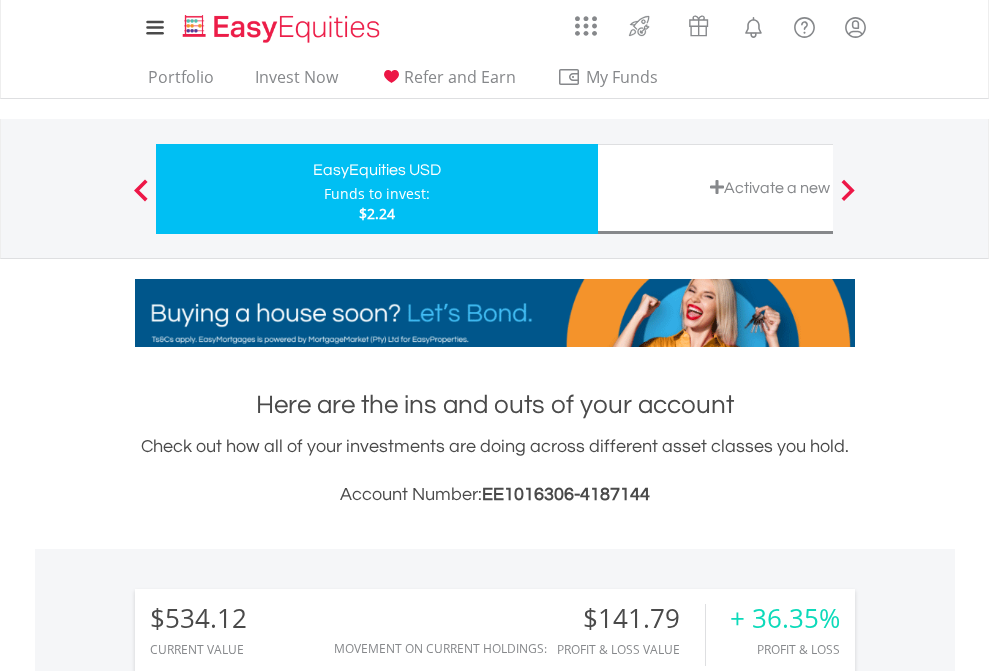 scroll, scrollTop: 999808, scrollLeft: 999687, axis: both 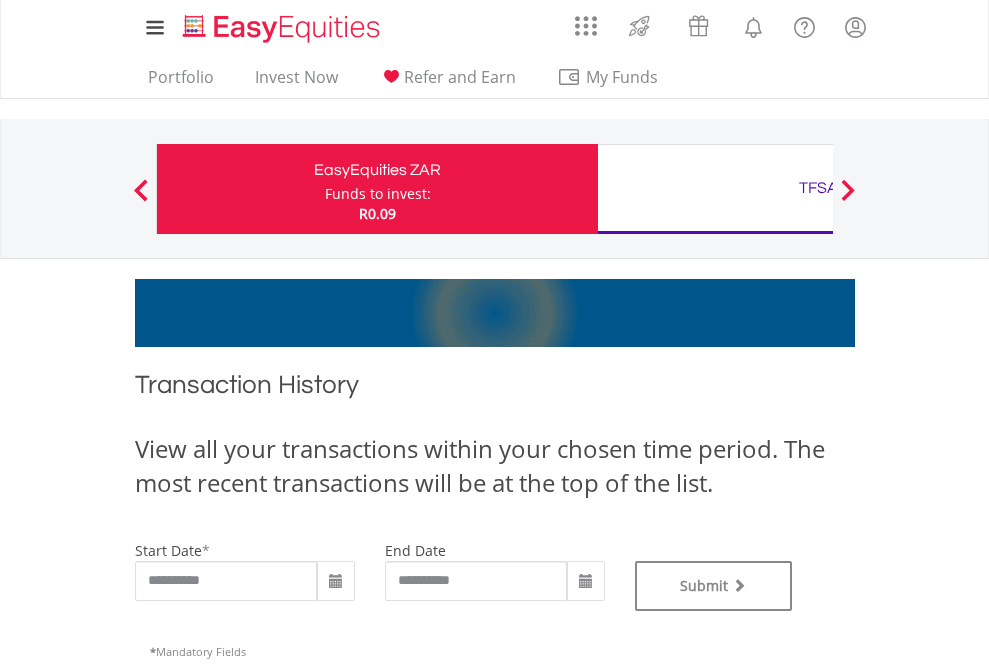 type on "**********" 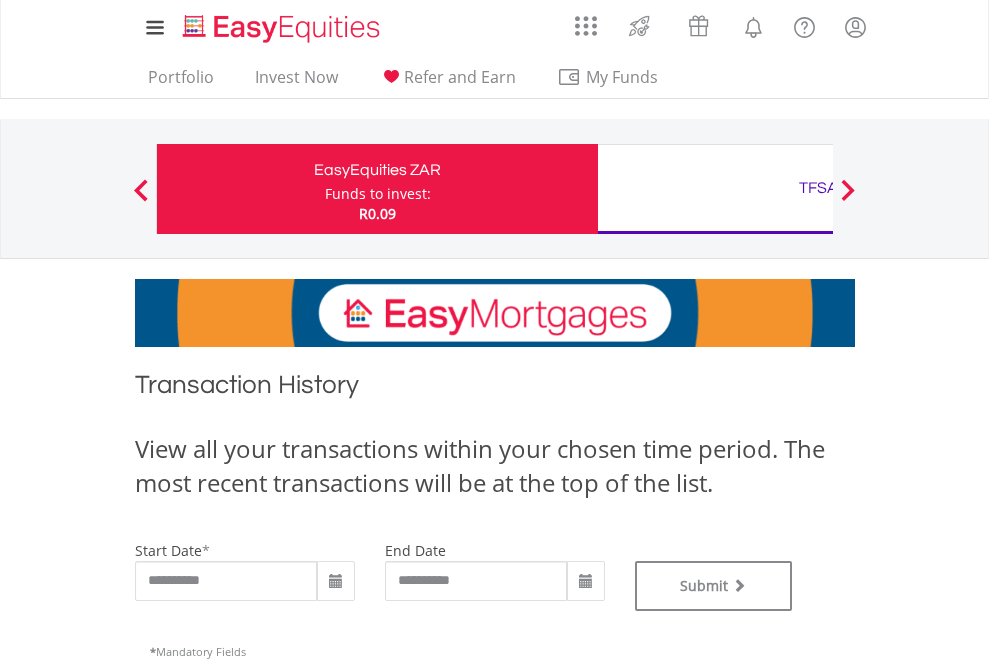 type on "**********" 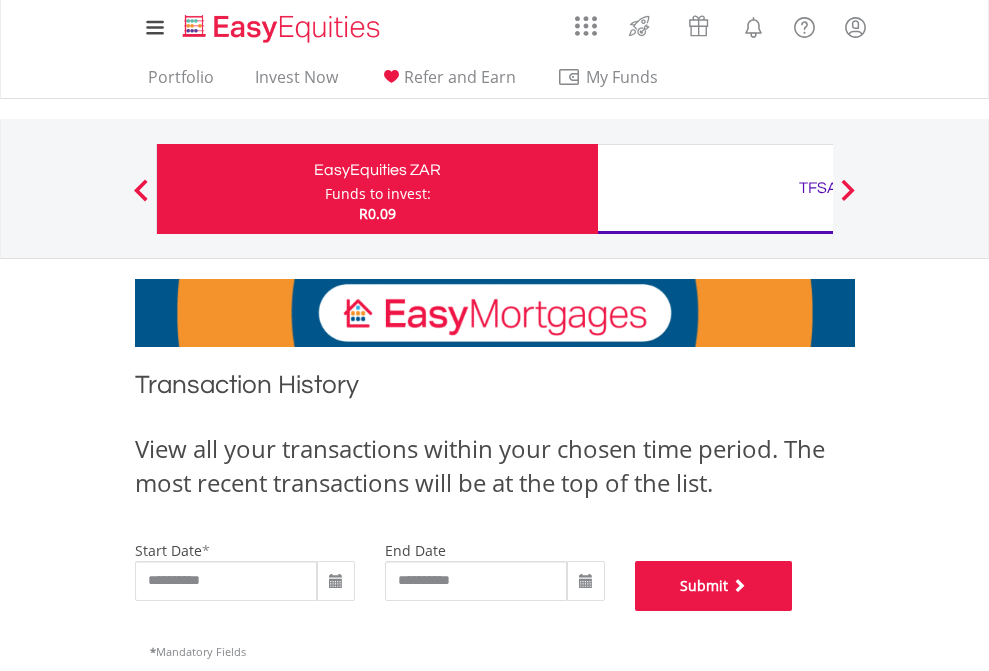 click on "Submit" at bounding box center [714, 586] 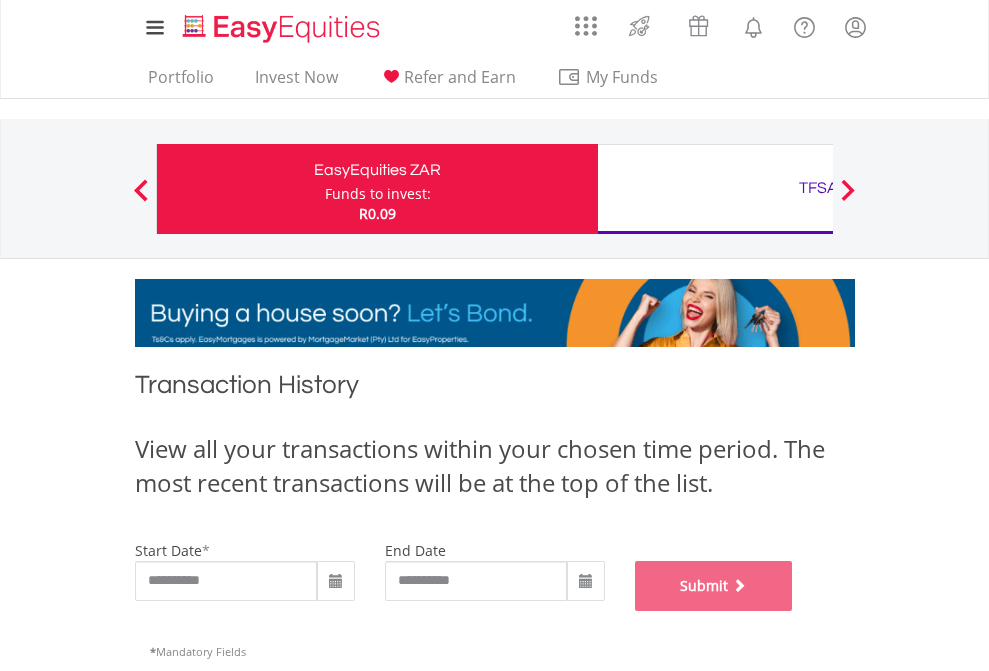 scroll, scrollTop: 811, scrollLeft: 0, axis: vertical 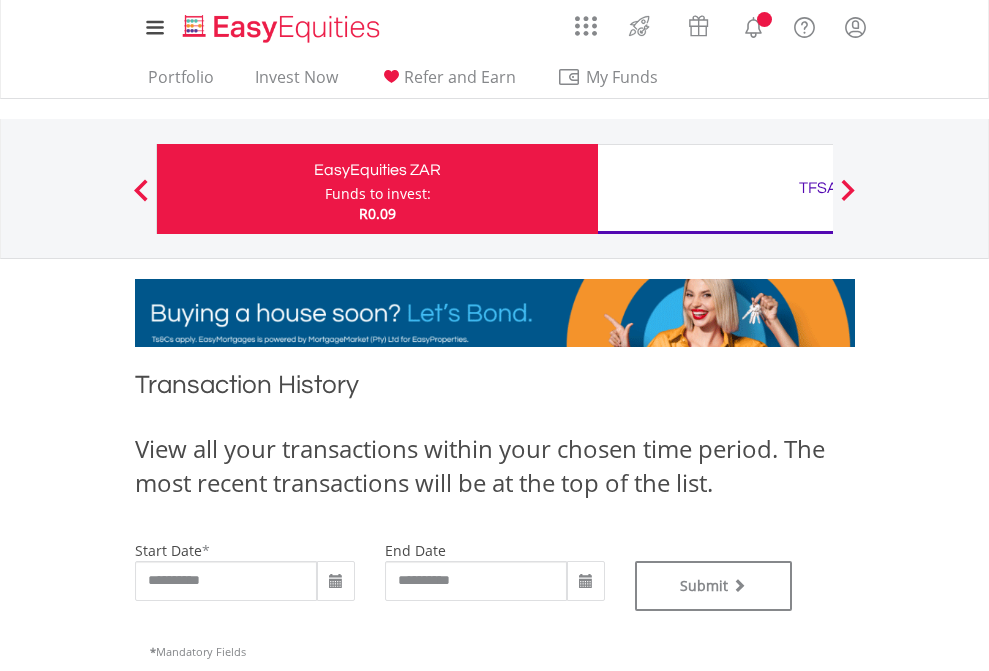click on "TFSA" at bounding box center (818, 188) 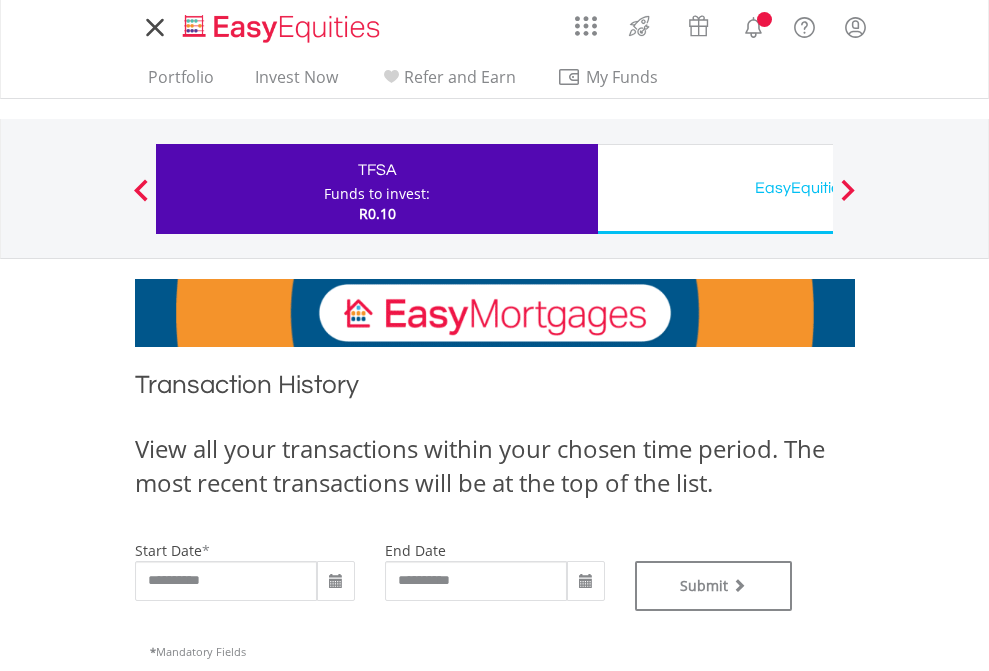 scroll, scrollTop: 0, scrollLeft: 0, axis: both 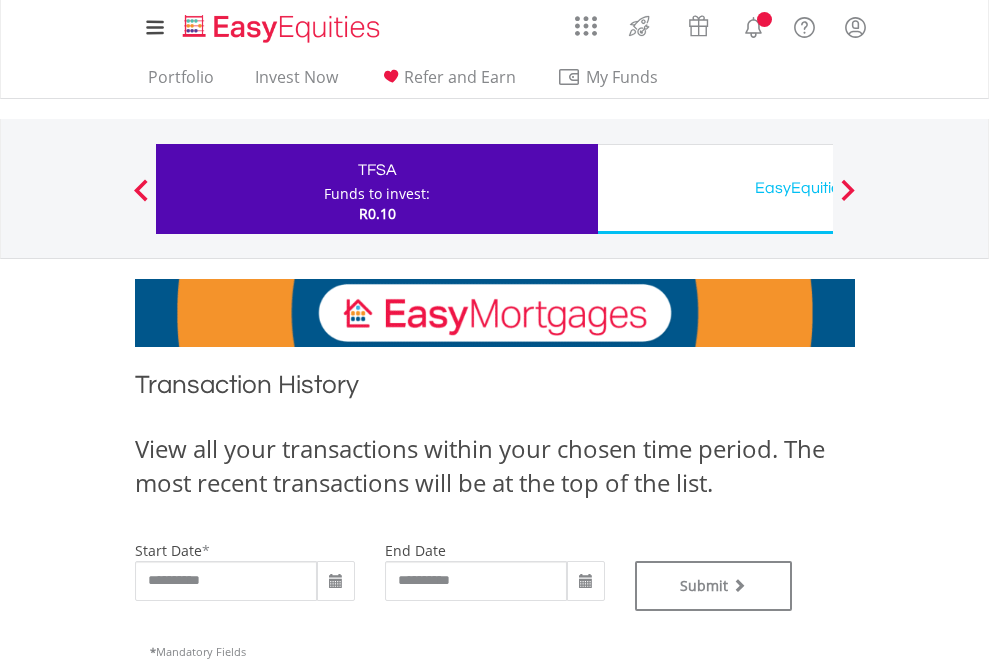 type on "**********" 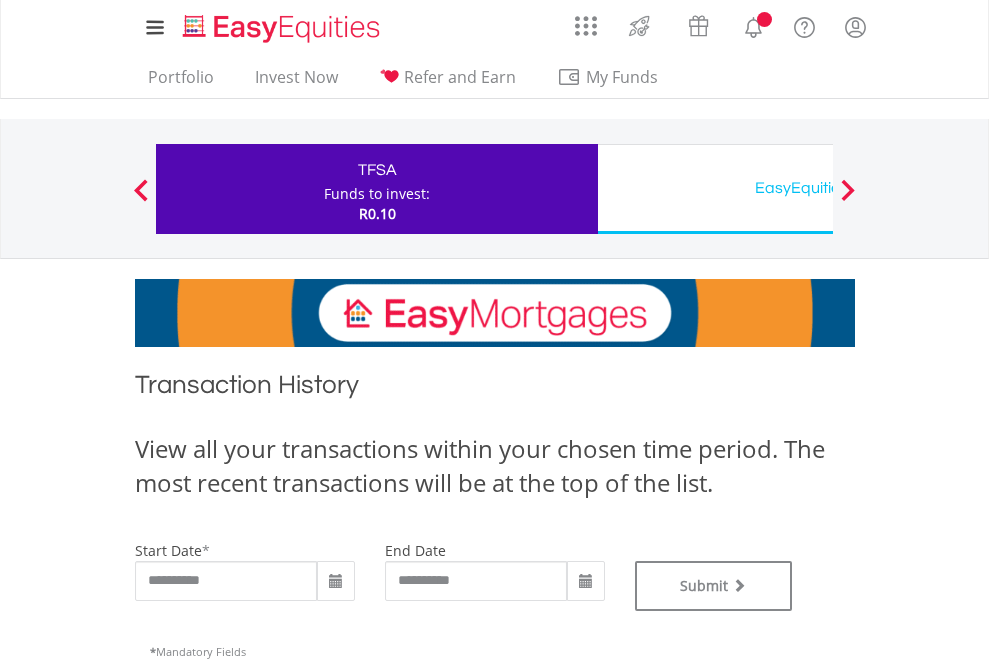 type on "**********" 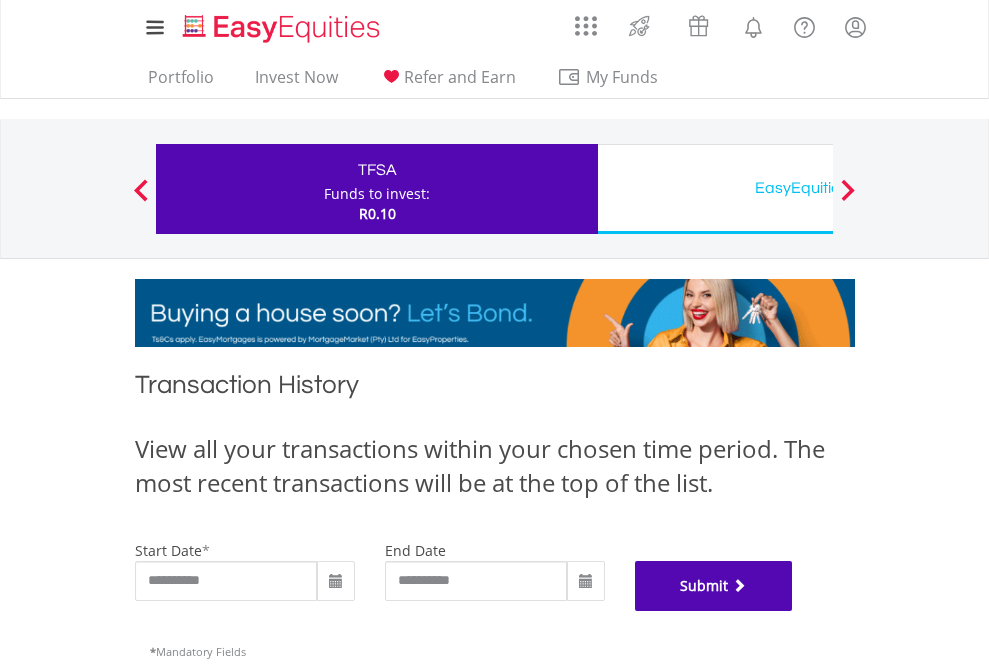 click on "Submit" at bounding box center (714, 586) 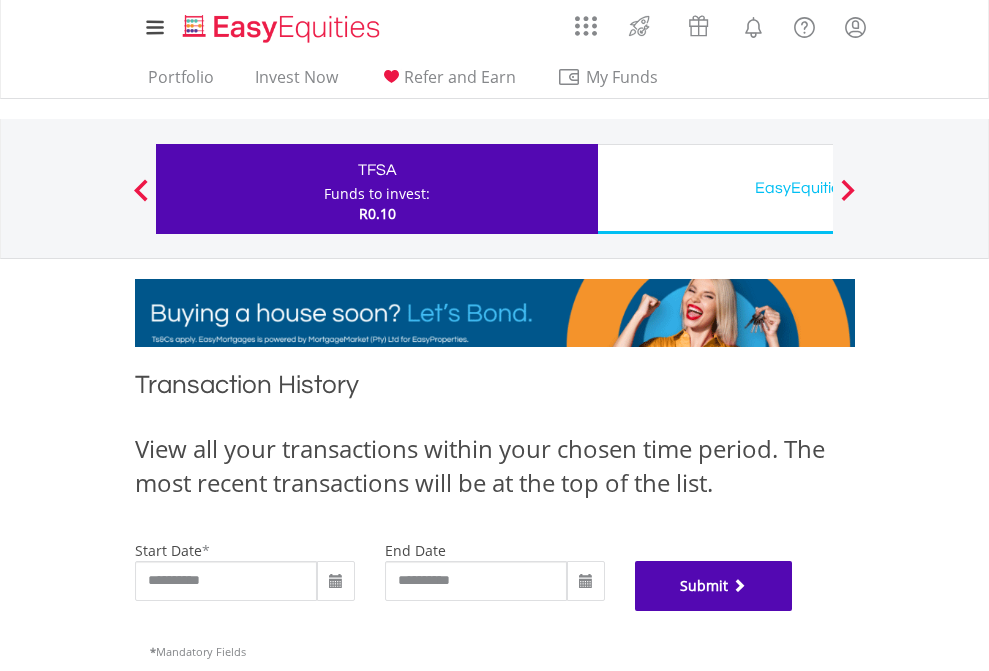 scroll, scrollTop: 811, scrollLeft: 0, axis: vertical 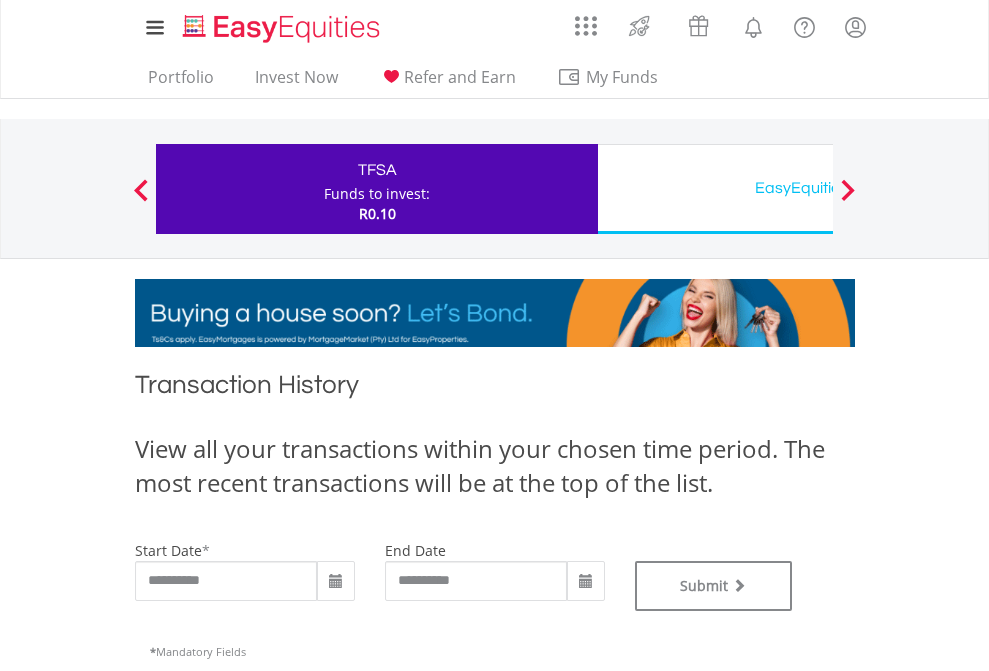 click on "EasyEquities USD" at bounding box center (818, 188) 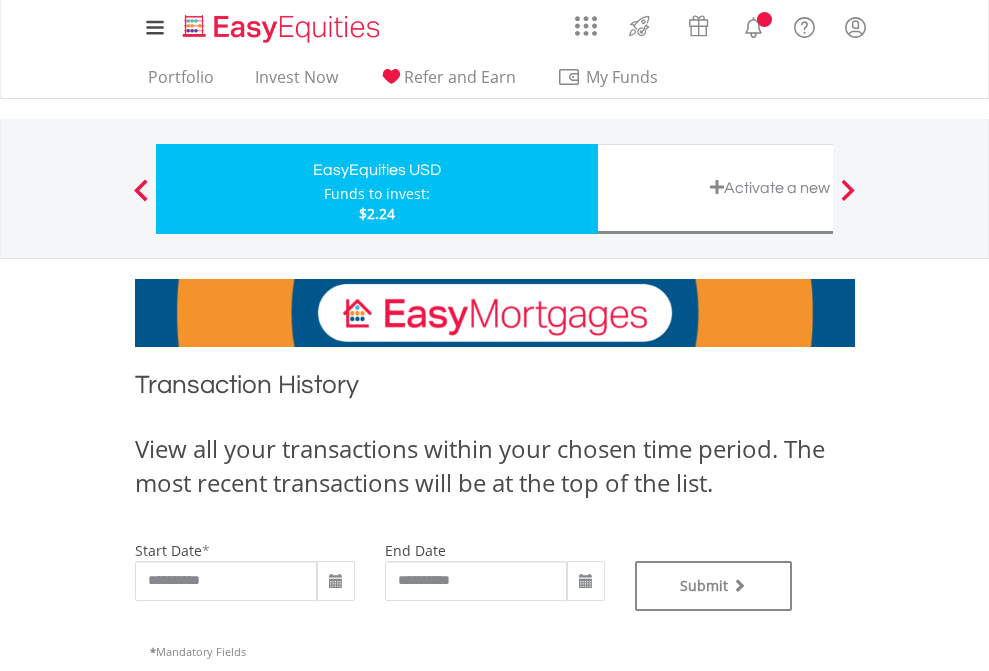 scroll, scrollTop: 0, scrollLeft: 0, axis: both 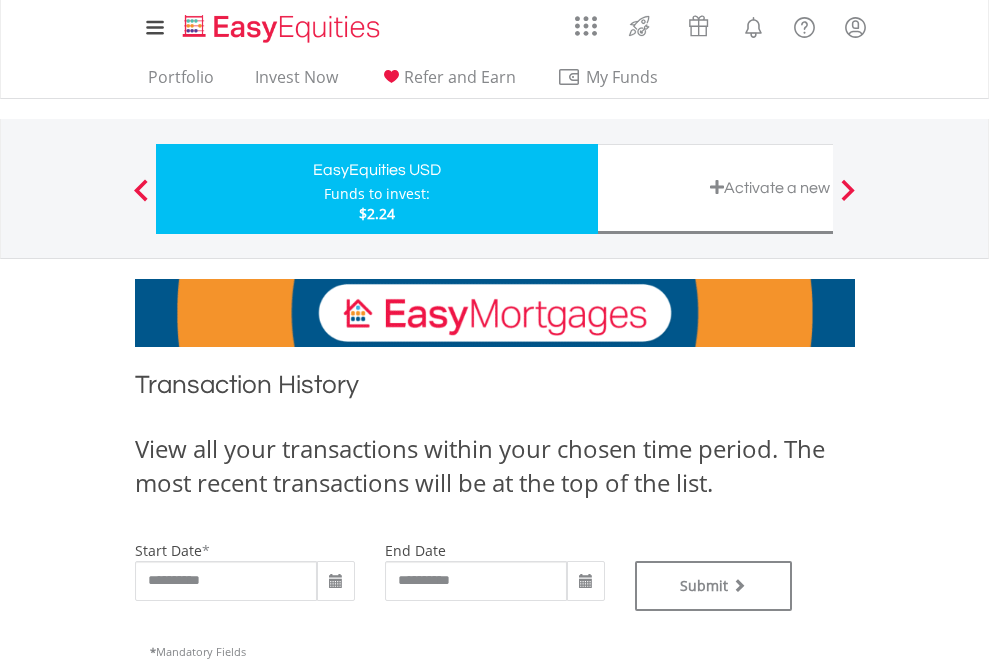 type on "**********" 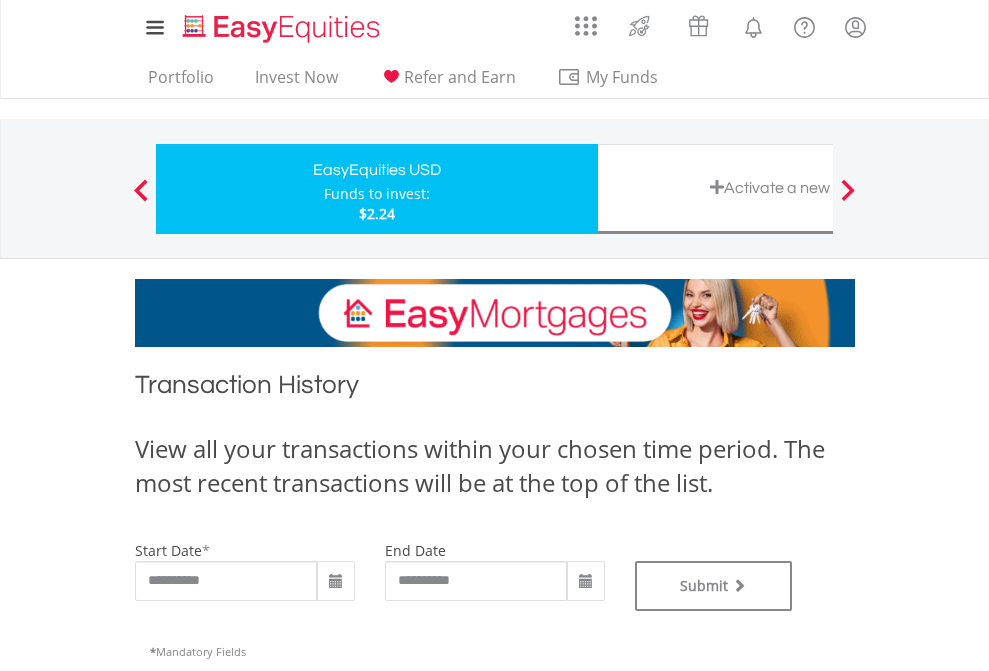 type on "**********" 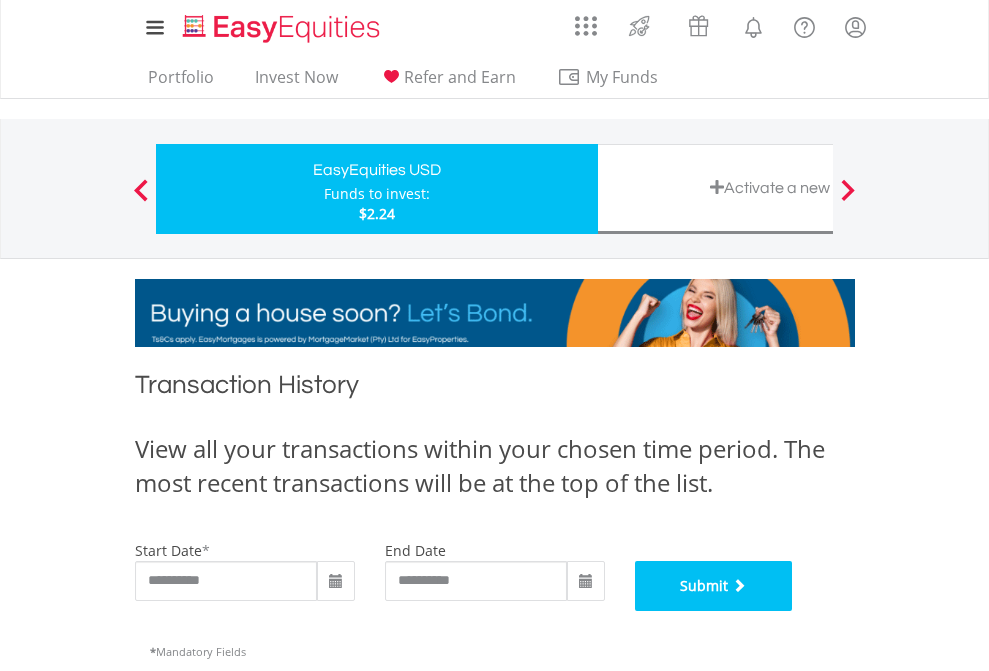 click on "Submit" at bounding box center (714, 586) 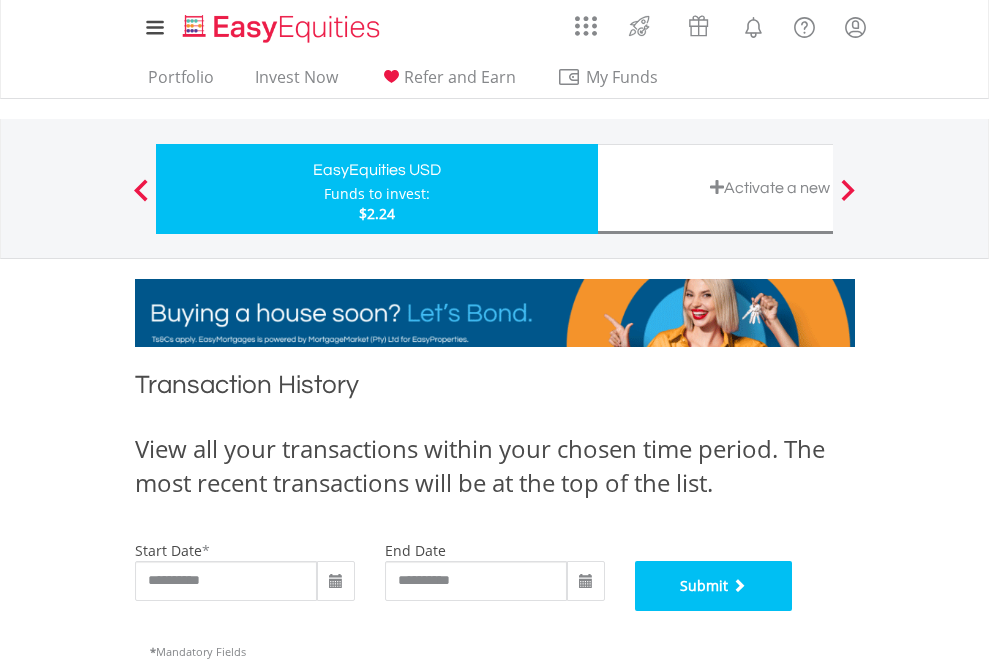 scroll, scrollTop: 811, scrollLeft: 0, axis: vertical 